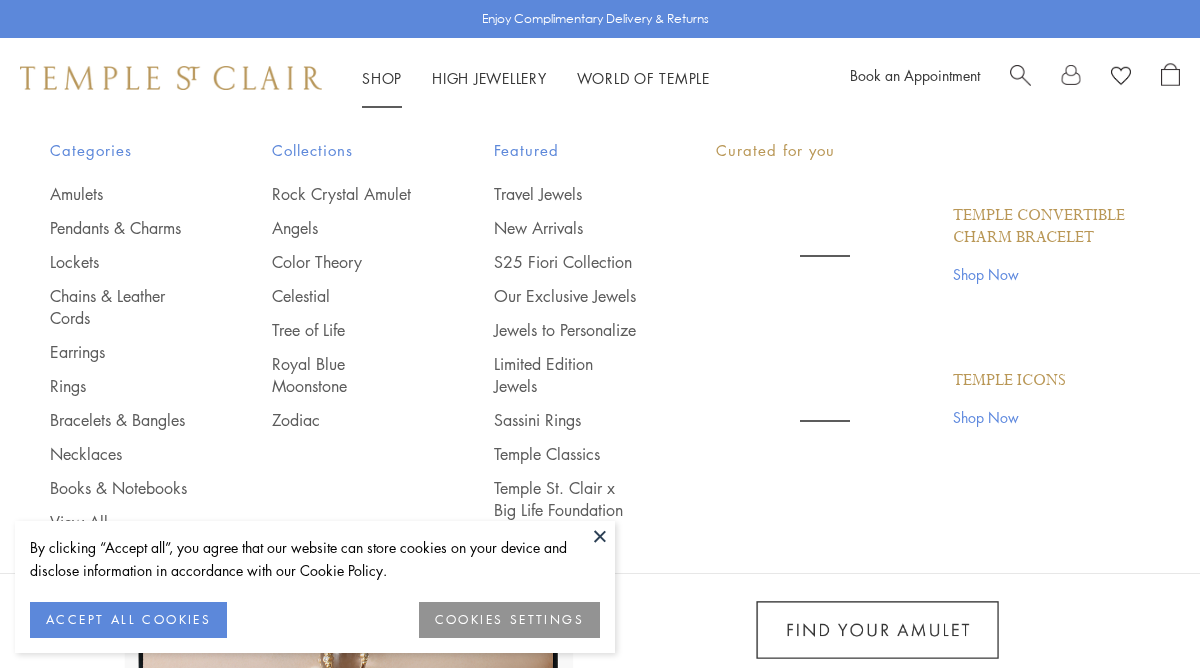 scroll, scrollTop: 0, scrollLeft: 0, axis: both 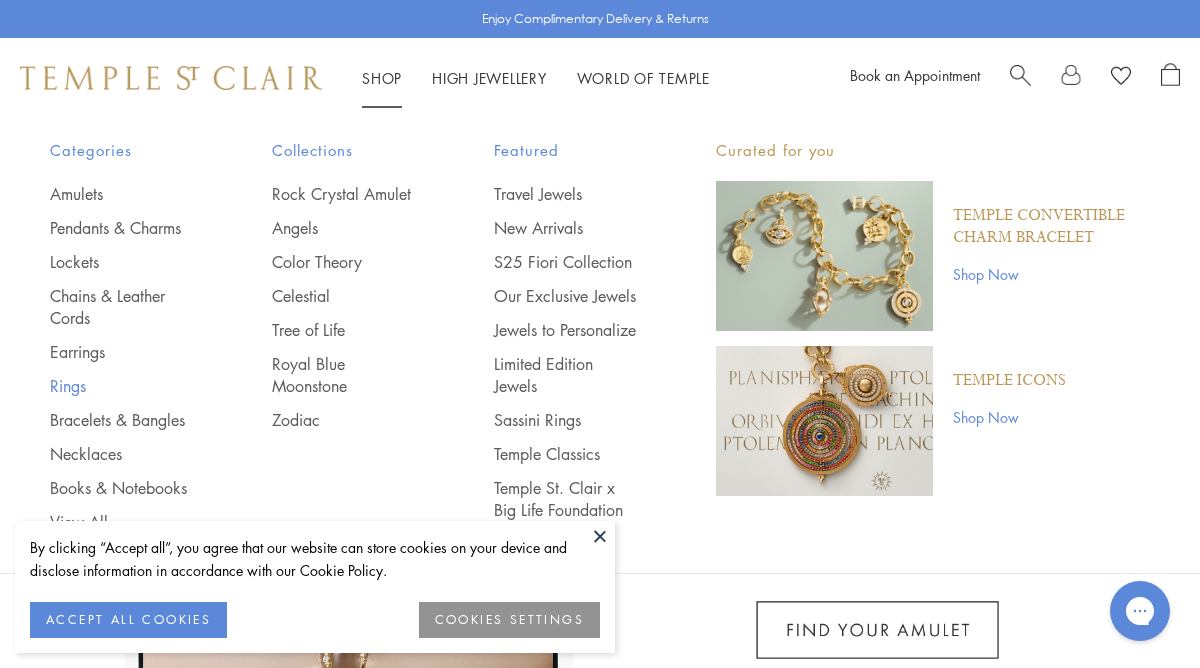 click on "Rings" at bounding box center [121, 386] 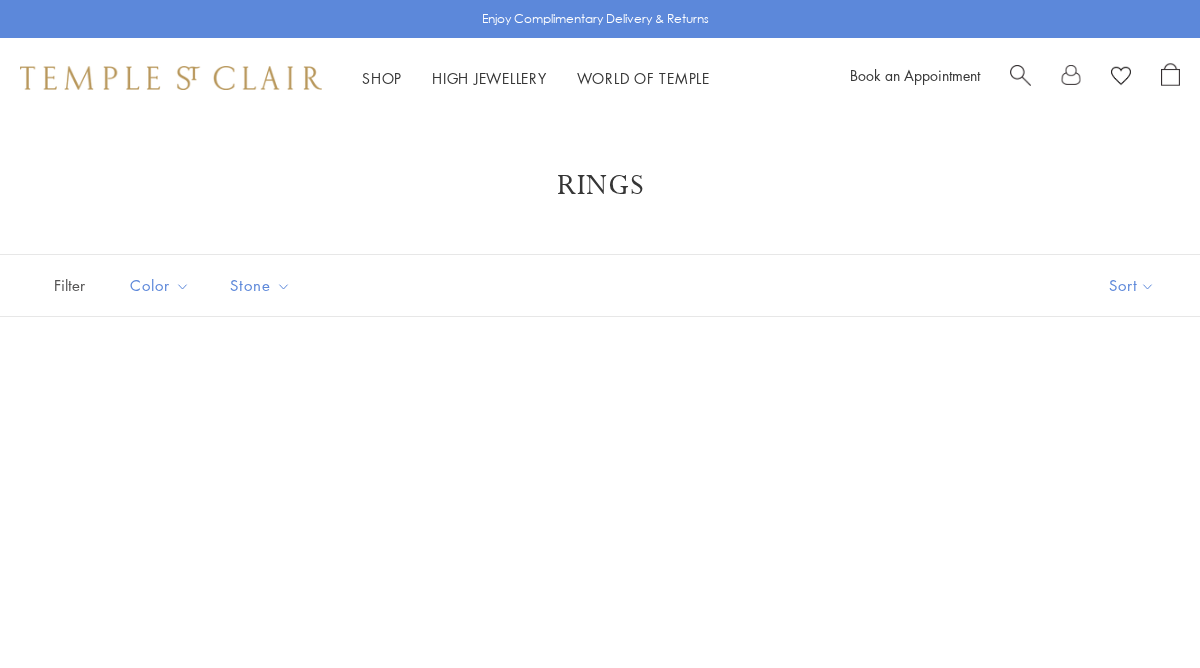 scroll, scrollTop: 0, scrollLeft: 0, axis: both 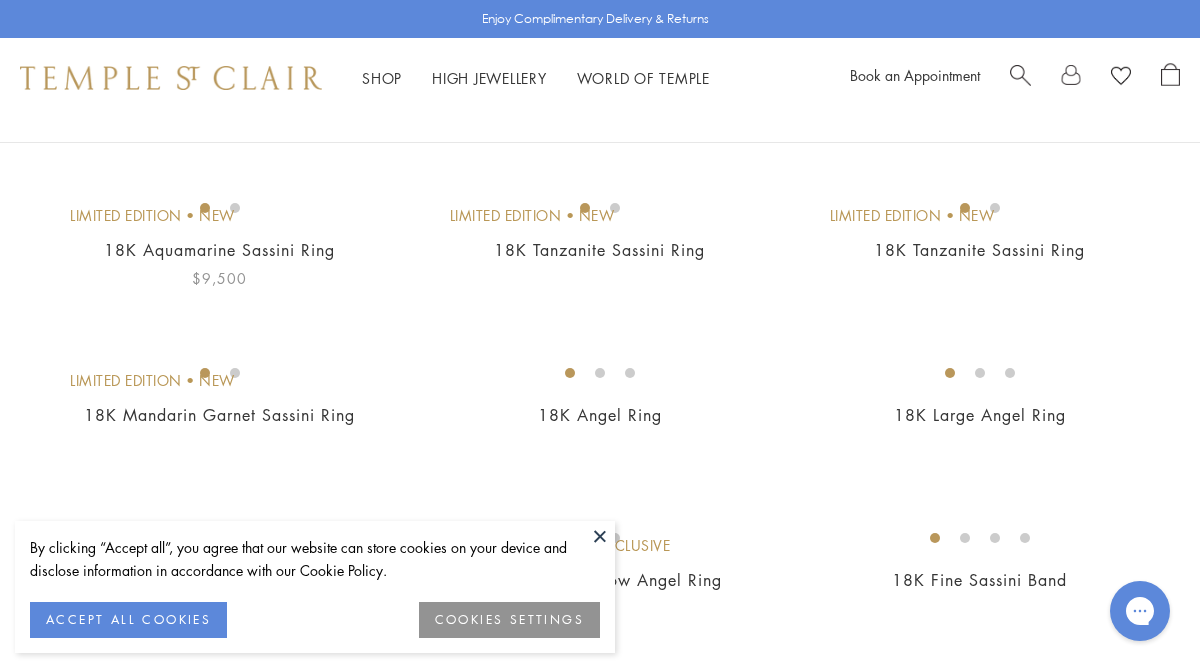 click on "ACCEPT ALL COOKIES" at bounding box center (128, 620) 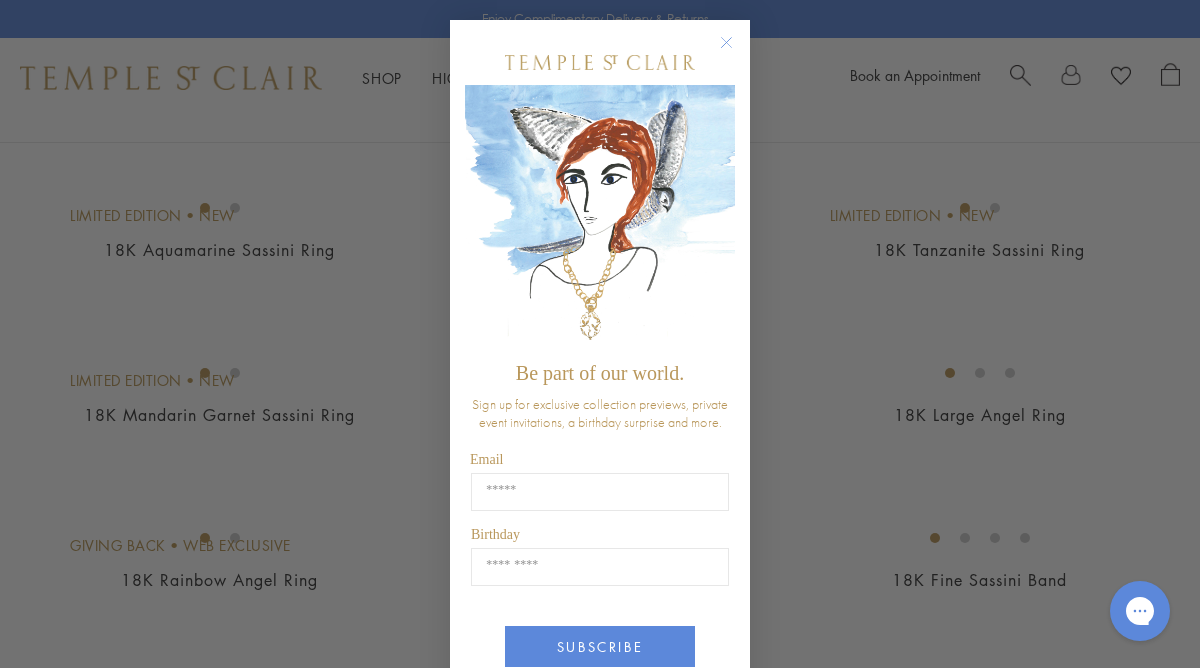 scroll, scrollTop: 706, scrollLeft: 0, axis: vertical 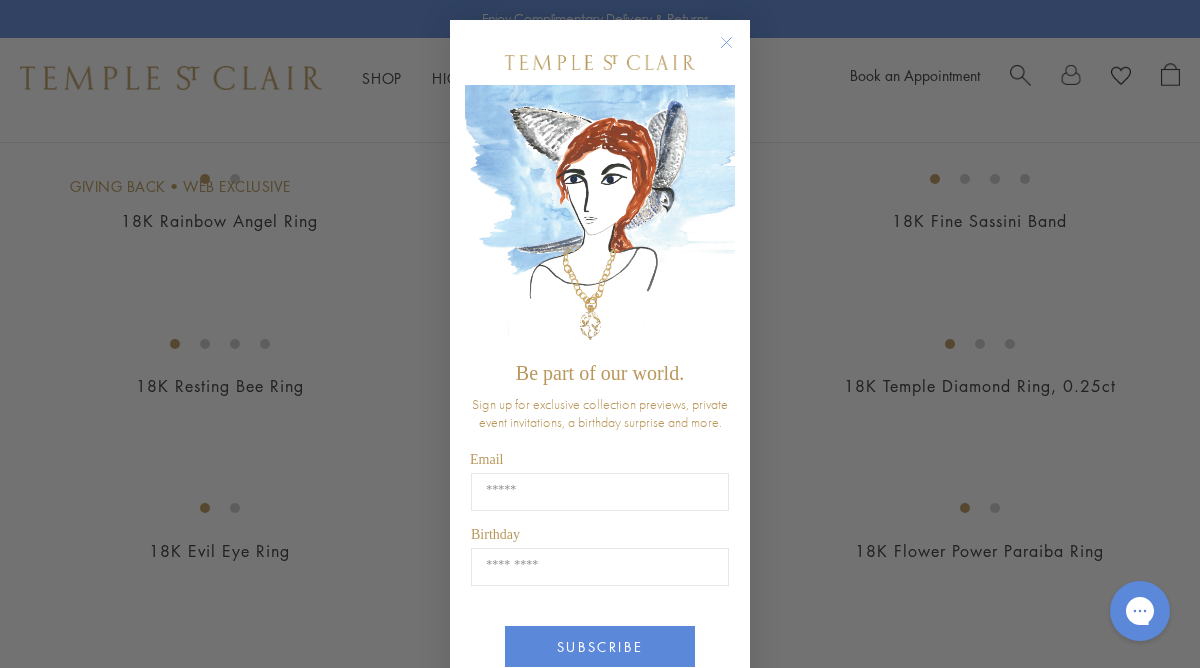 click 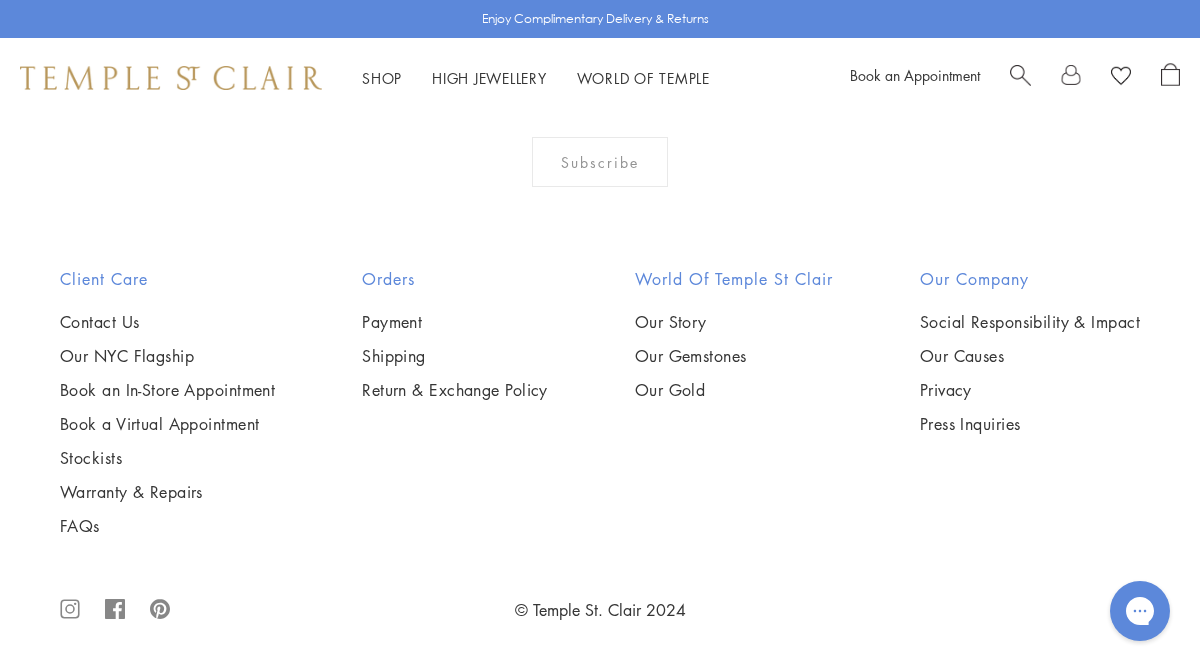 scroll, scrollTop: 5151, scrollLeft: 0, axis: vertical 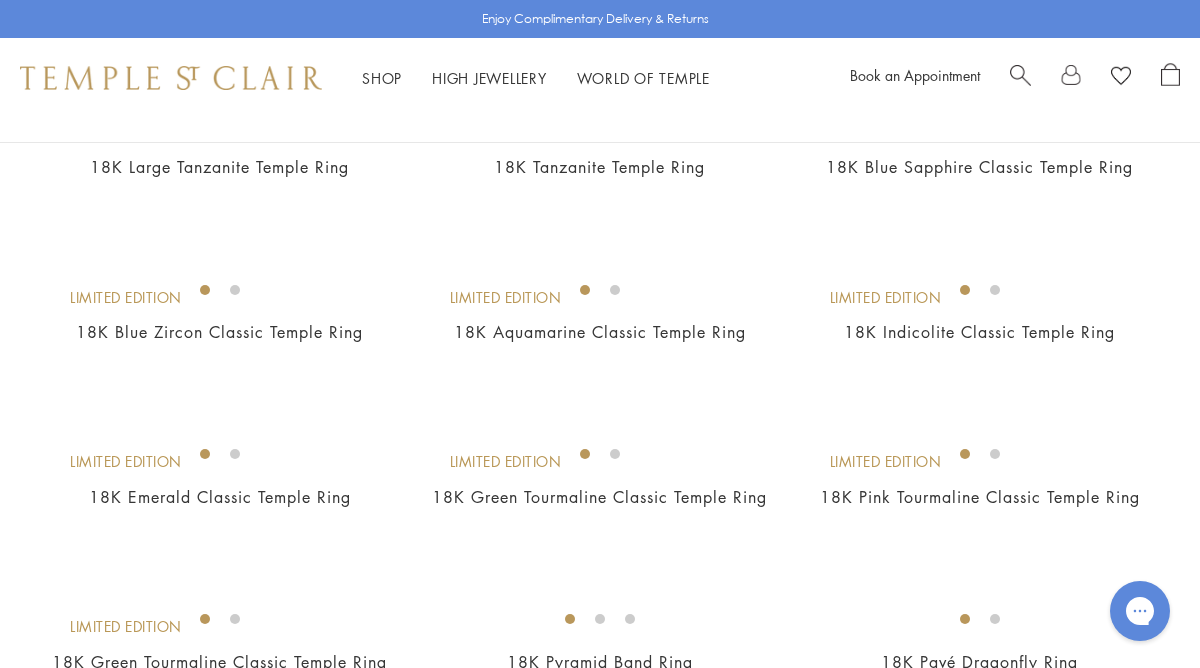 click at bounding box center [0, 0] 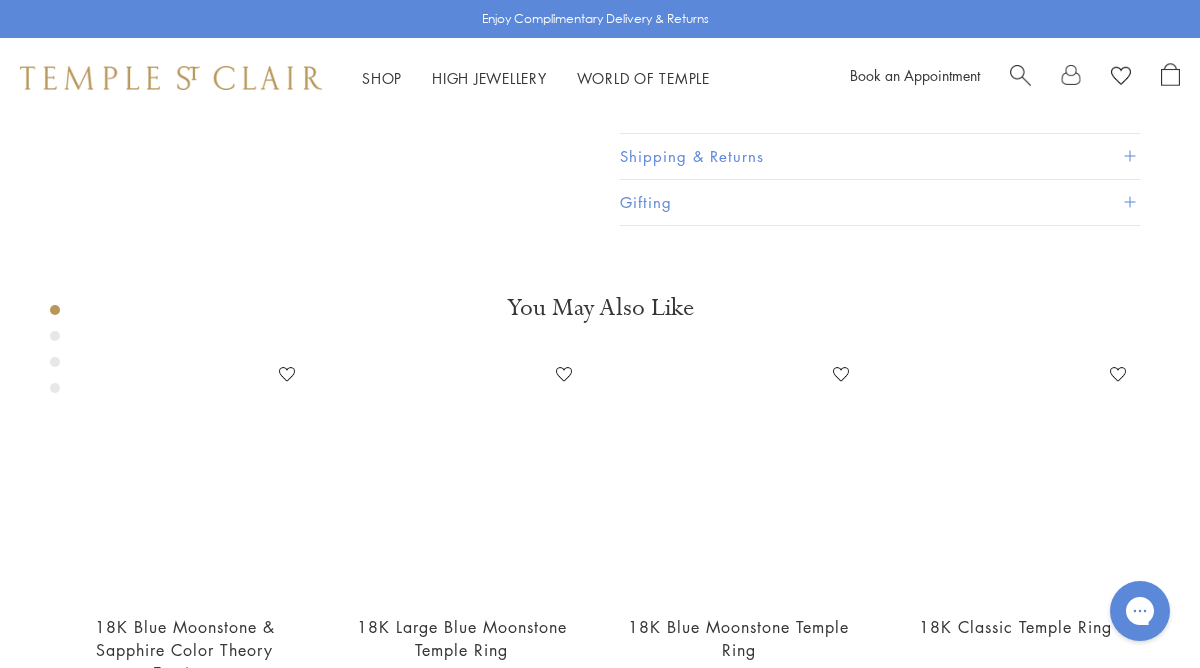 scroll, scrollTop: 0, scrollLeft: 0, axis: both 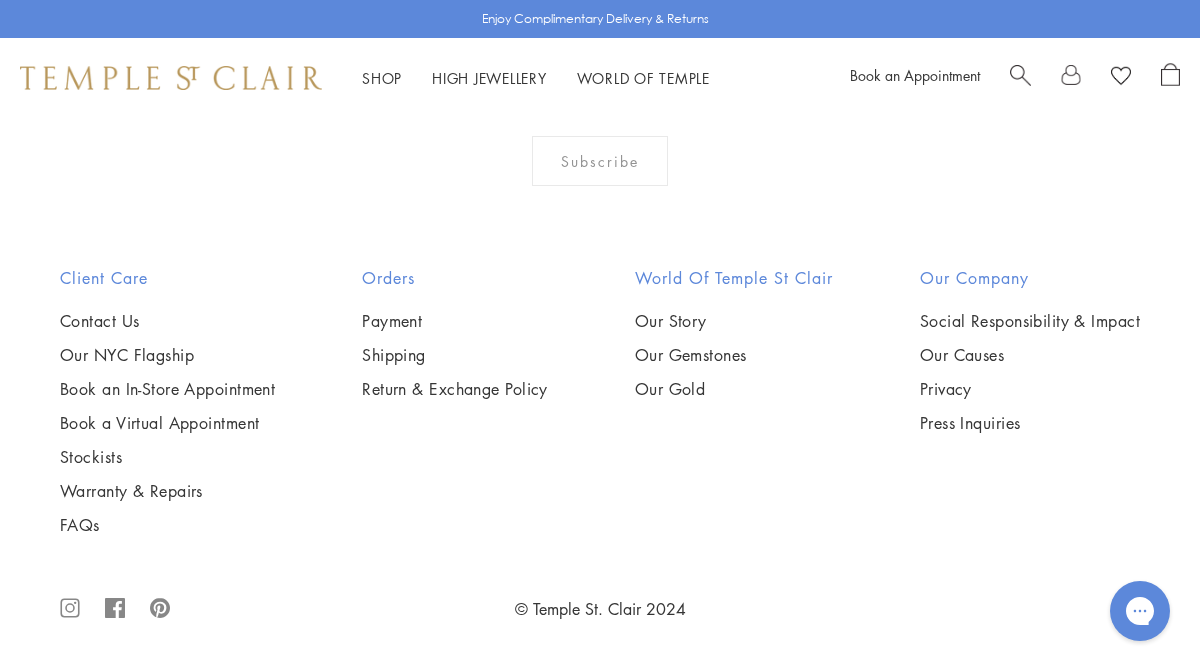 click on "1" at bounding box center (599, -163) 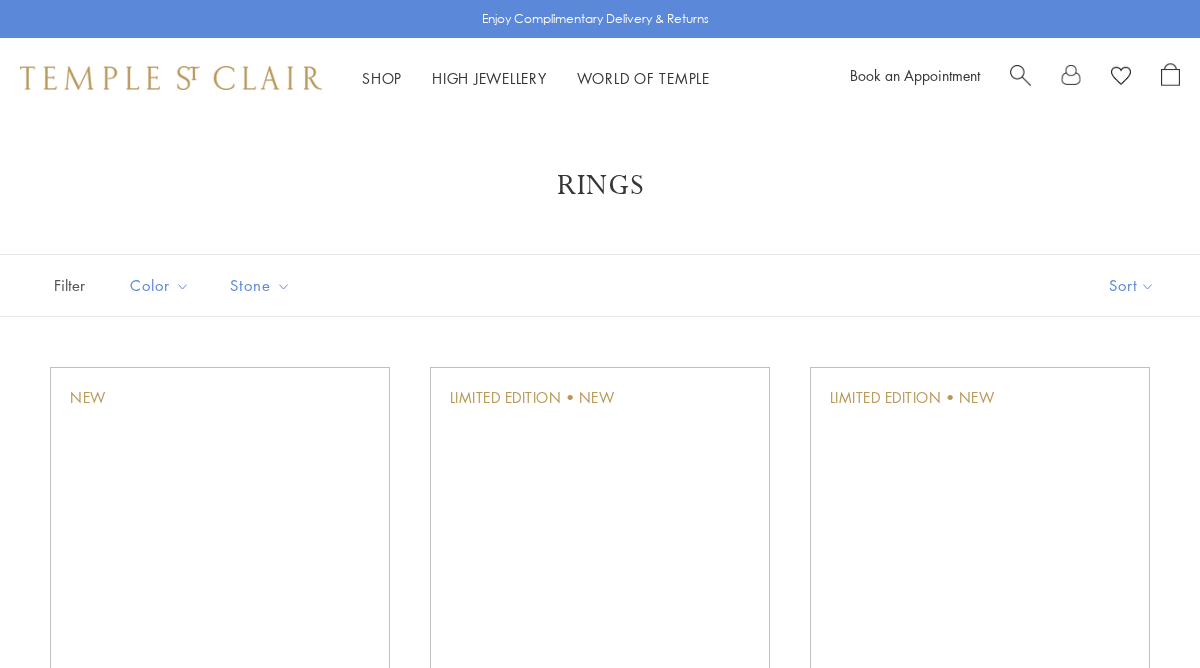 scroll, scrollTop: 26, scrollLeft: 0, axis: vertical 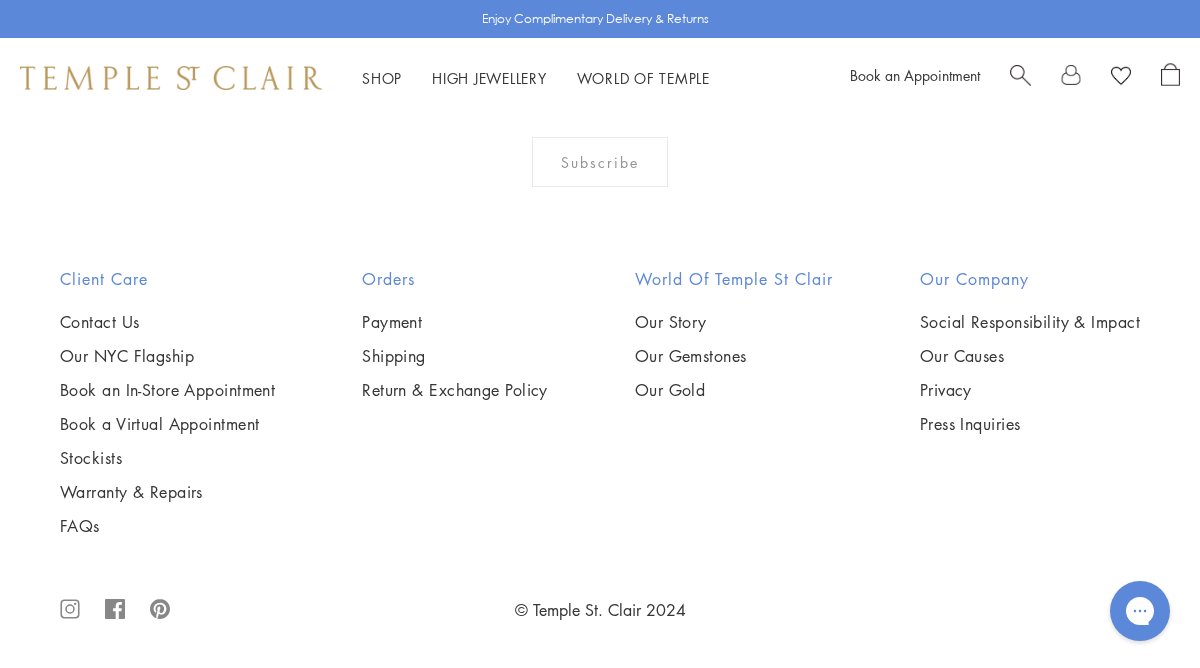 click at bounding box center (0, 0) 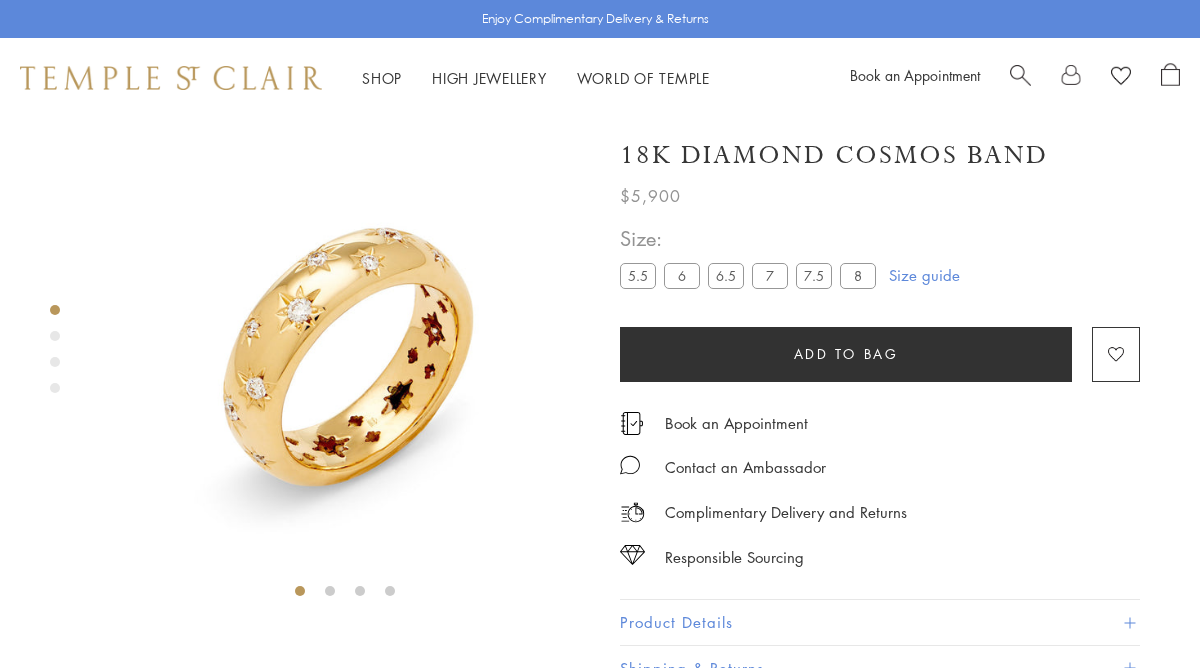 scroll, scrollTop: 118, scrollLeft: 0, axis: vertical 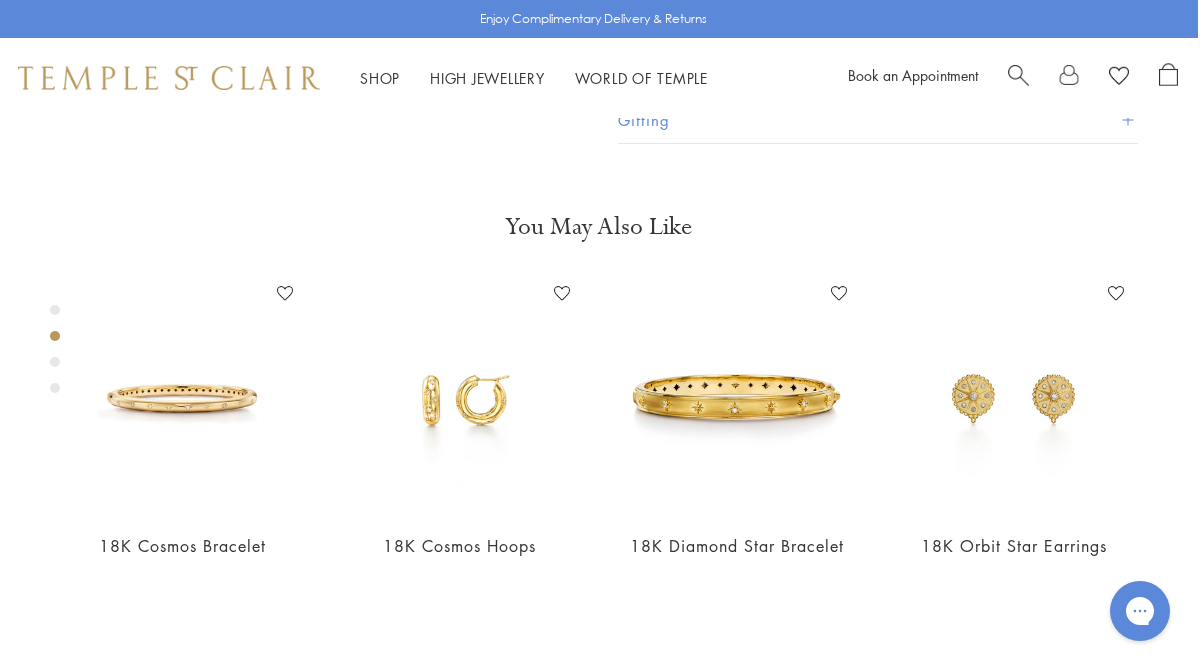 click at bounding box center [-637, -232] 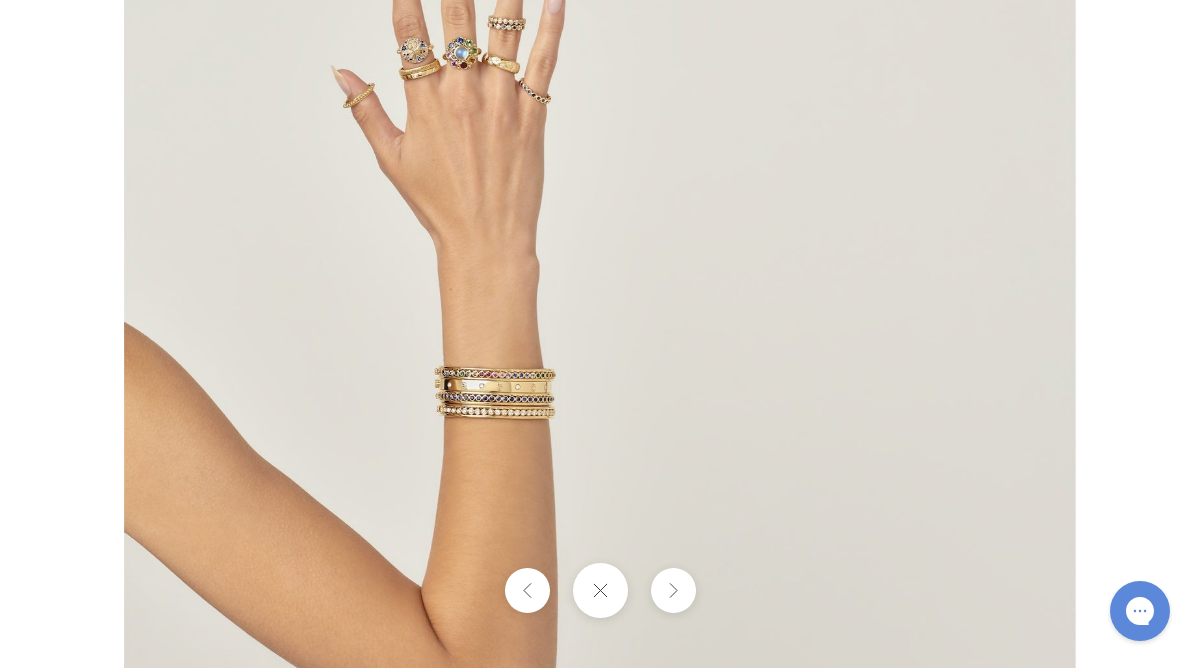 click at bounding box center (600, 334) 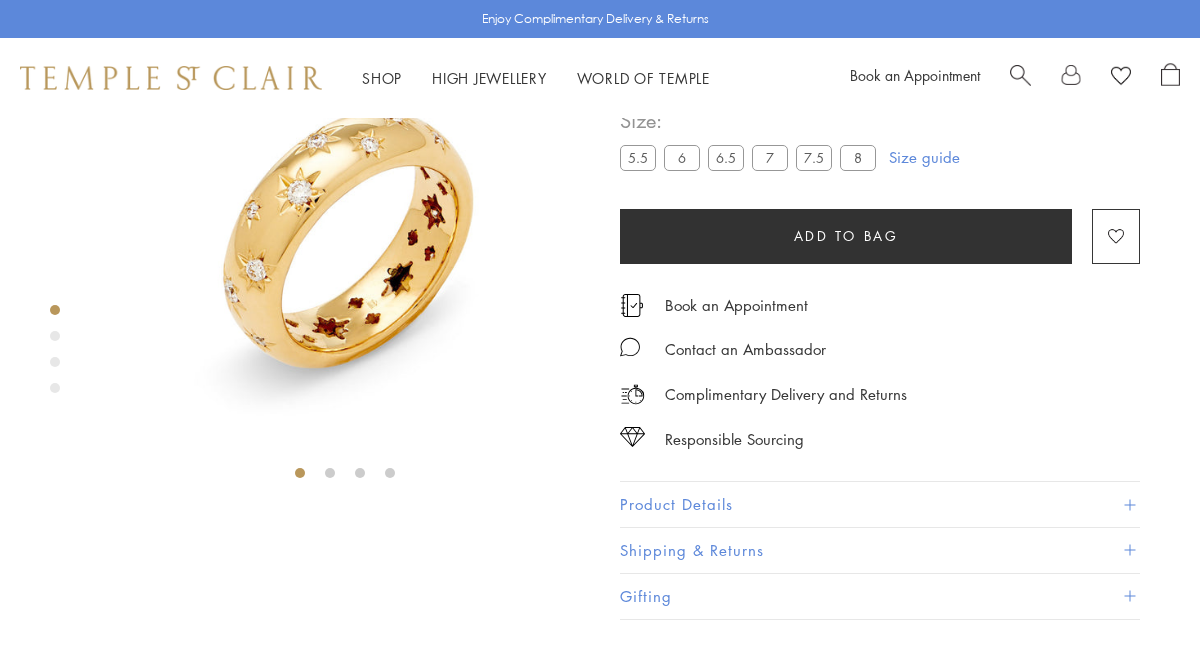 scroll, scrollTop: 118, scrollLeft: 0, axis: vertical 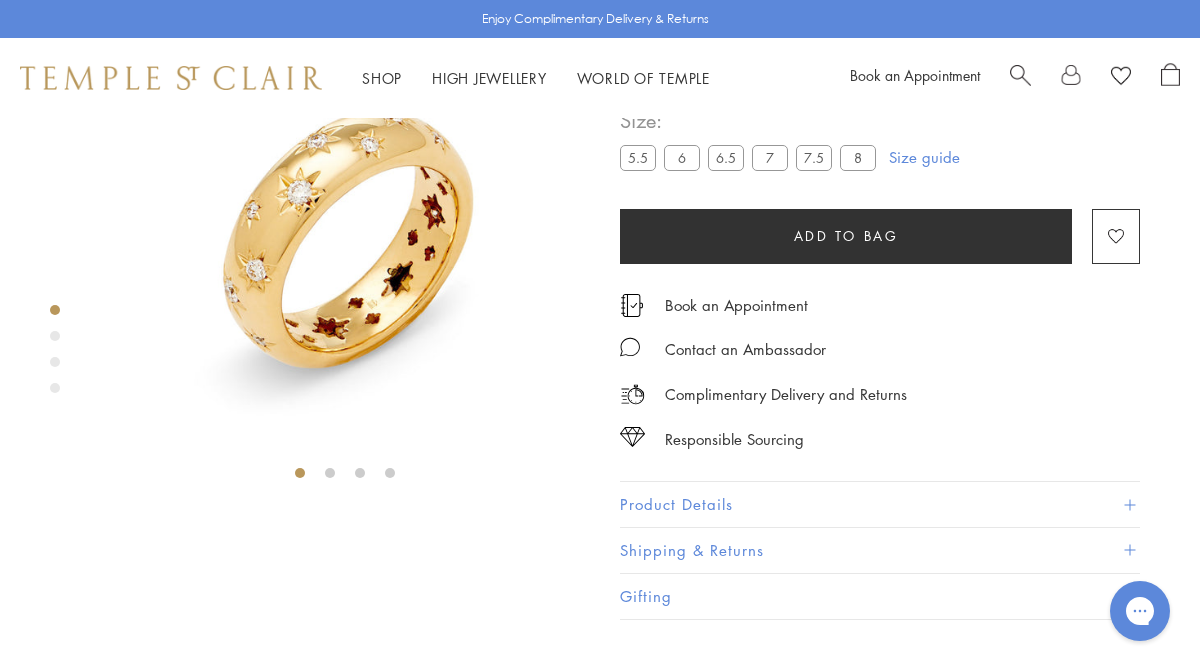 click on "7" at bounding box center [770, 157] 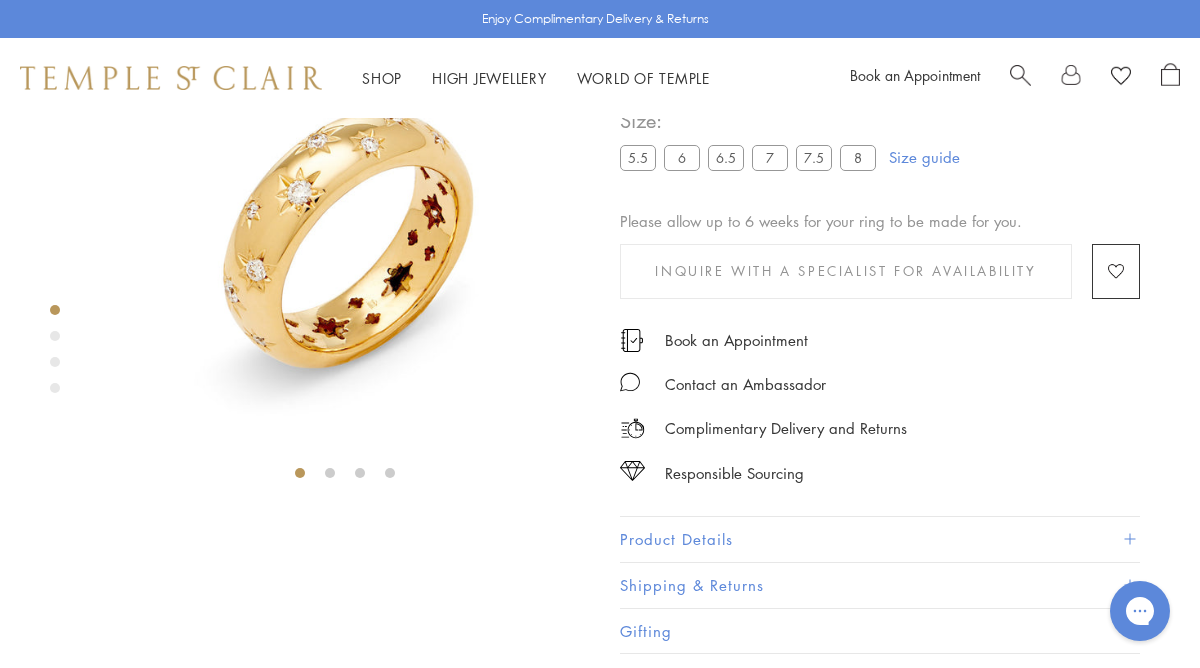 click on "6.5" at bounding box center (726, 157) 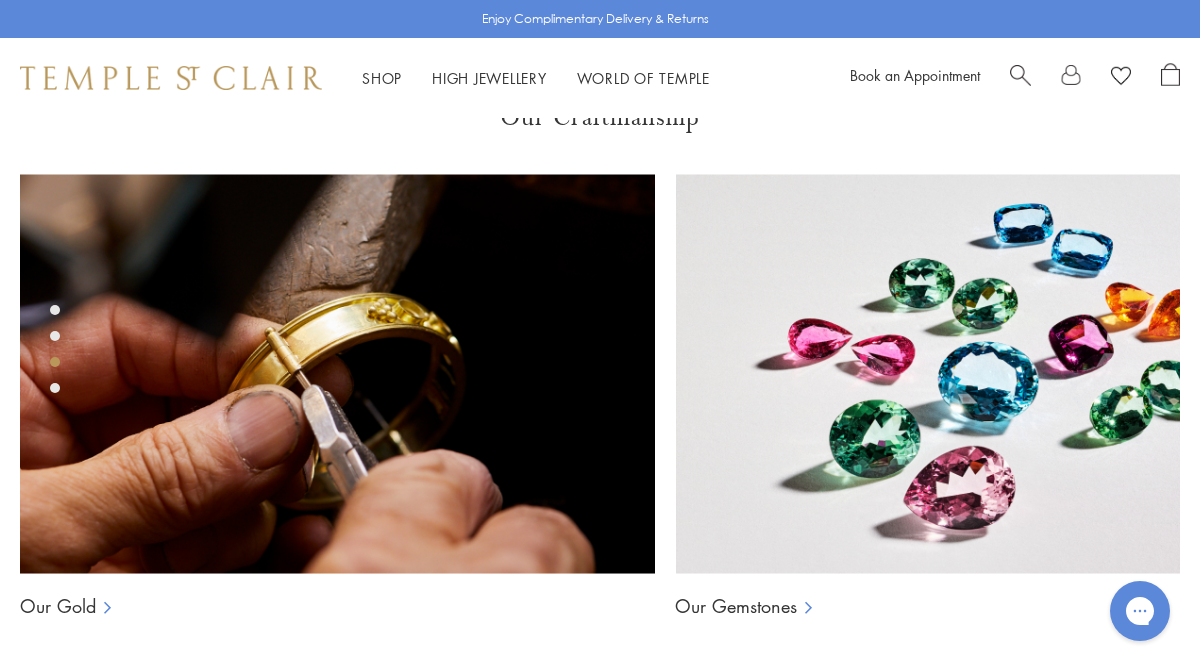 scroll, scrollTop: 1159, scrollLeft: 0, axis: vertical 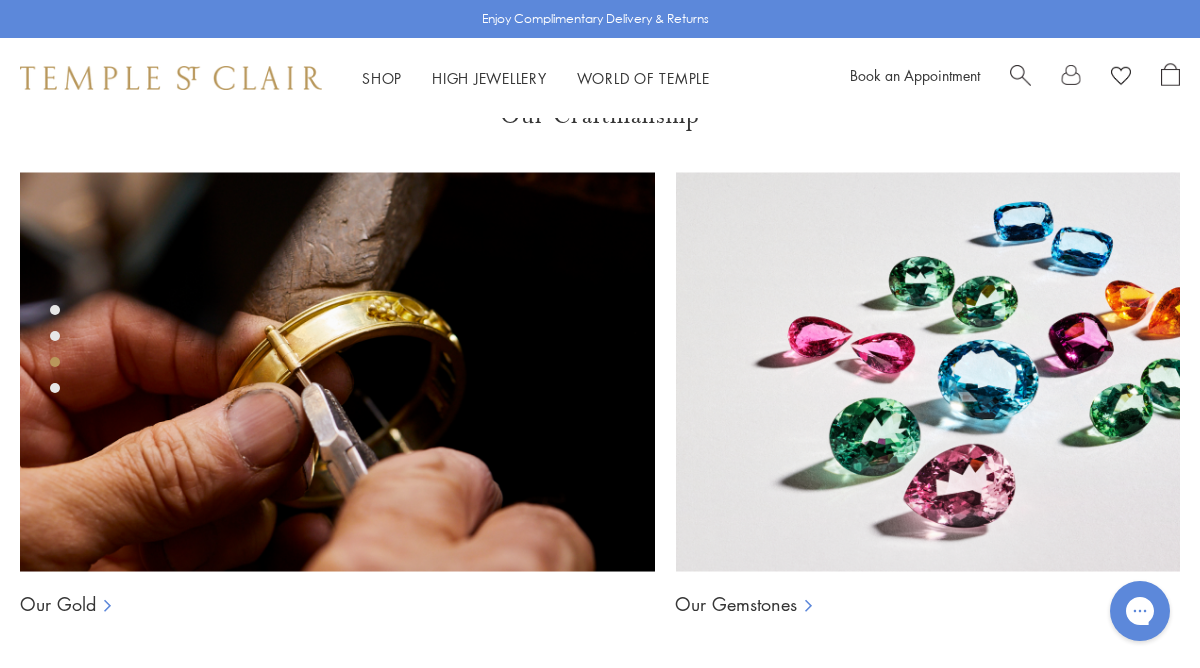 click on "Product Details" at bounding box center [880, -537] 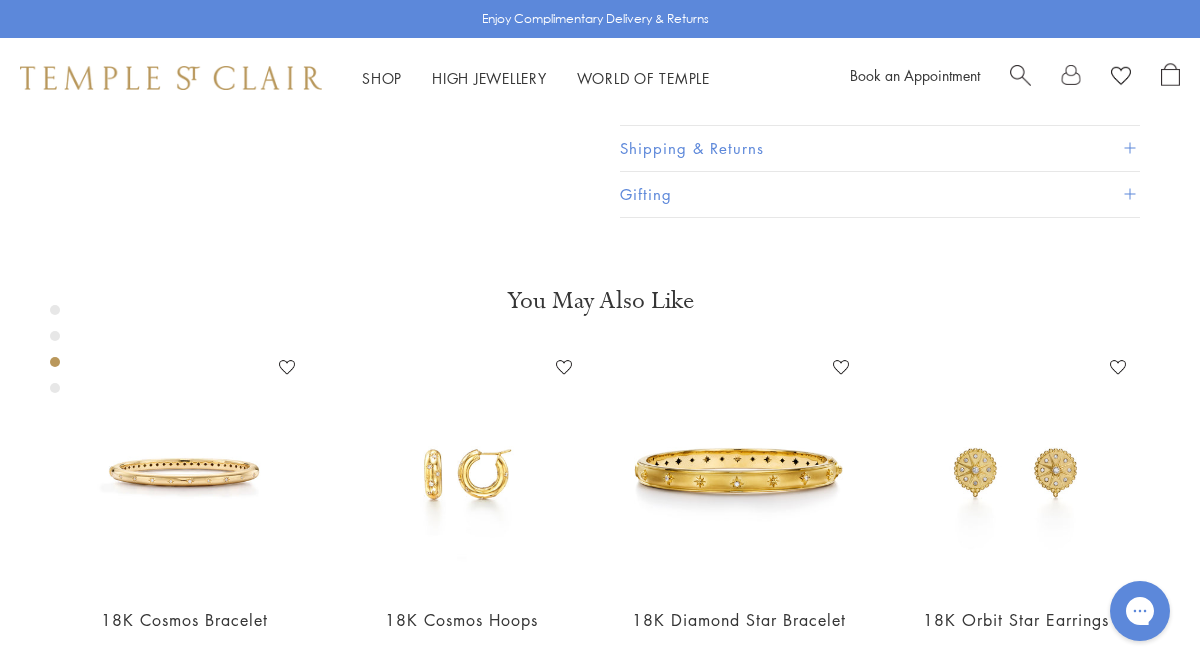 scroll, scrollTop: 861, scrollLeft: 0, axis: vertical 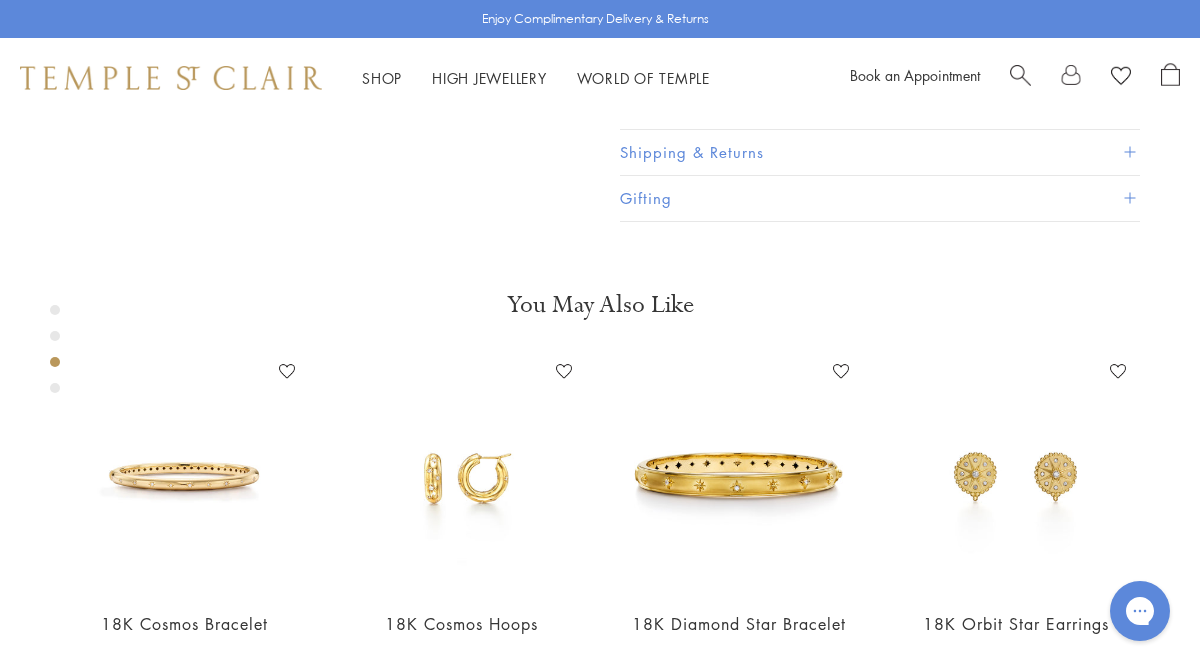 click on "5.5" at bounding box center [638, -586] 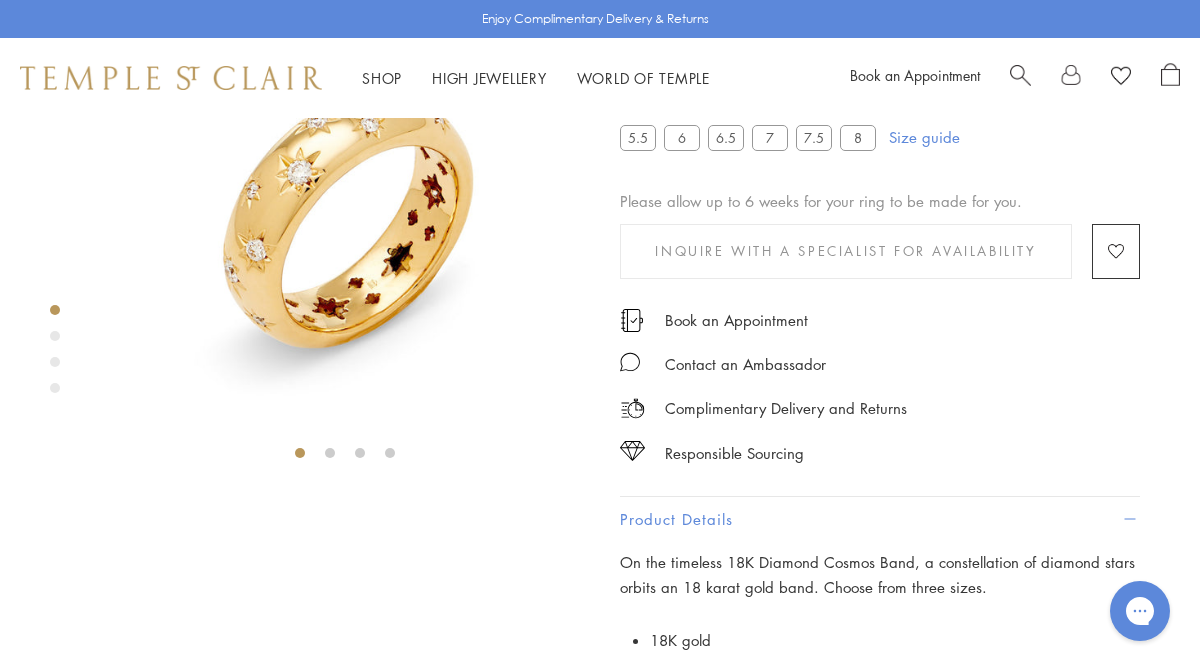 scroll, scrollTop: 118, scrollLeft: 0, axis: vertical 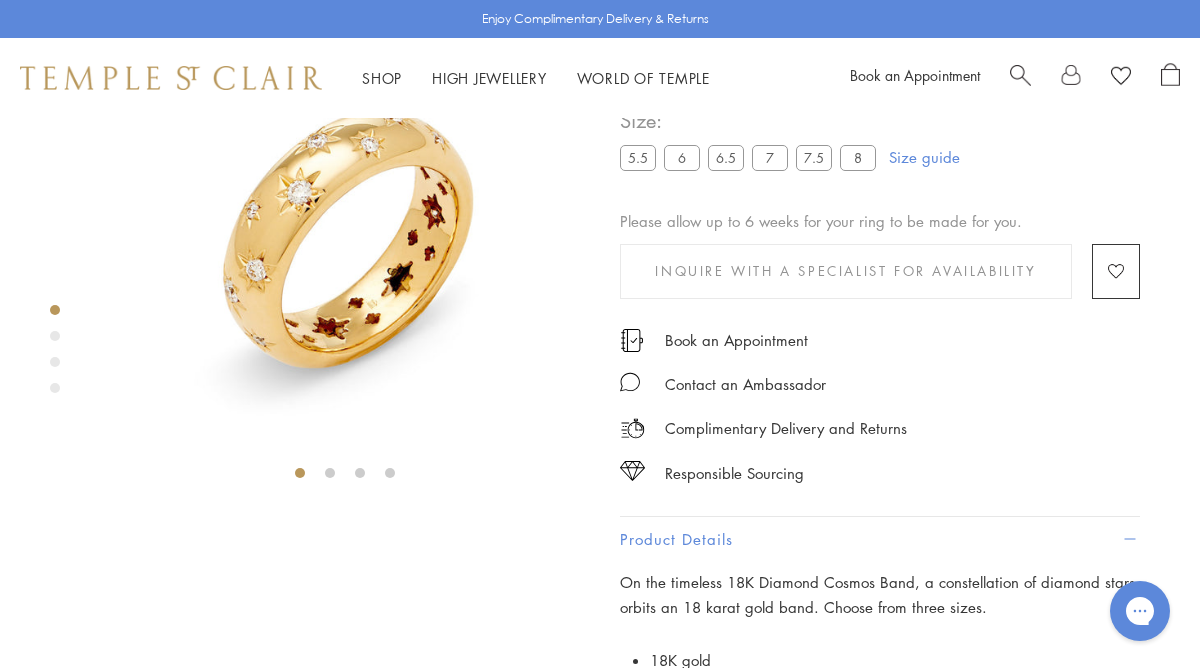 click on "6" at bounding box center (682, 157) 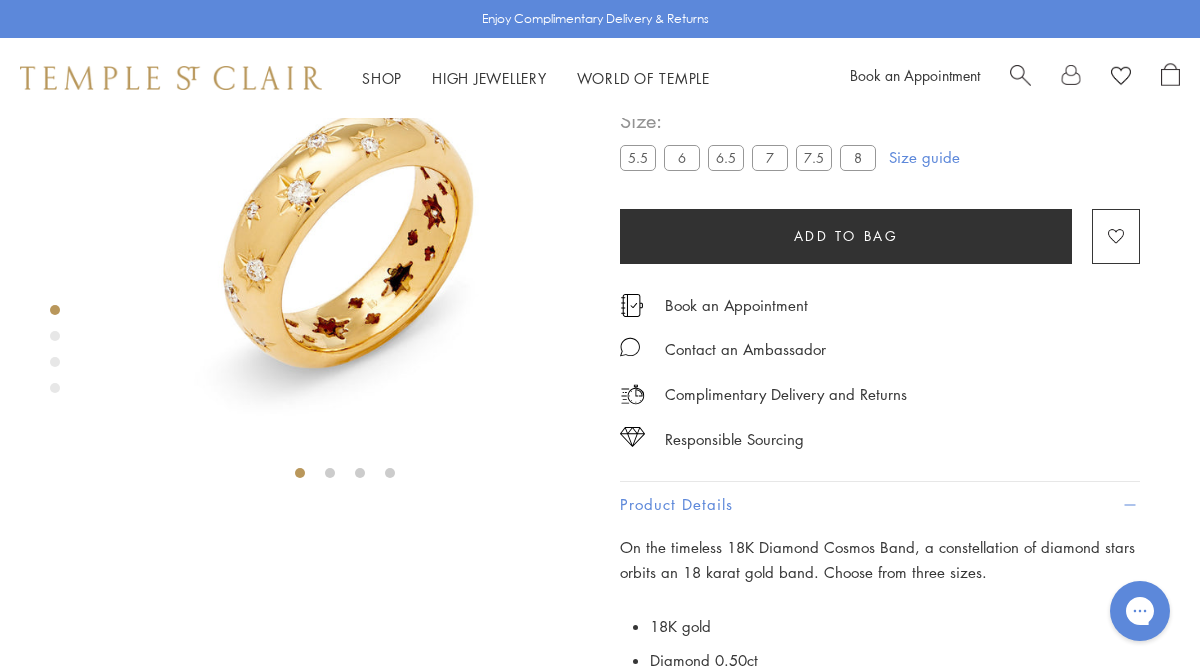 click on "6.5" at bounding box center (726, 157) 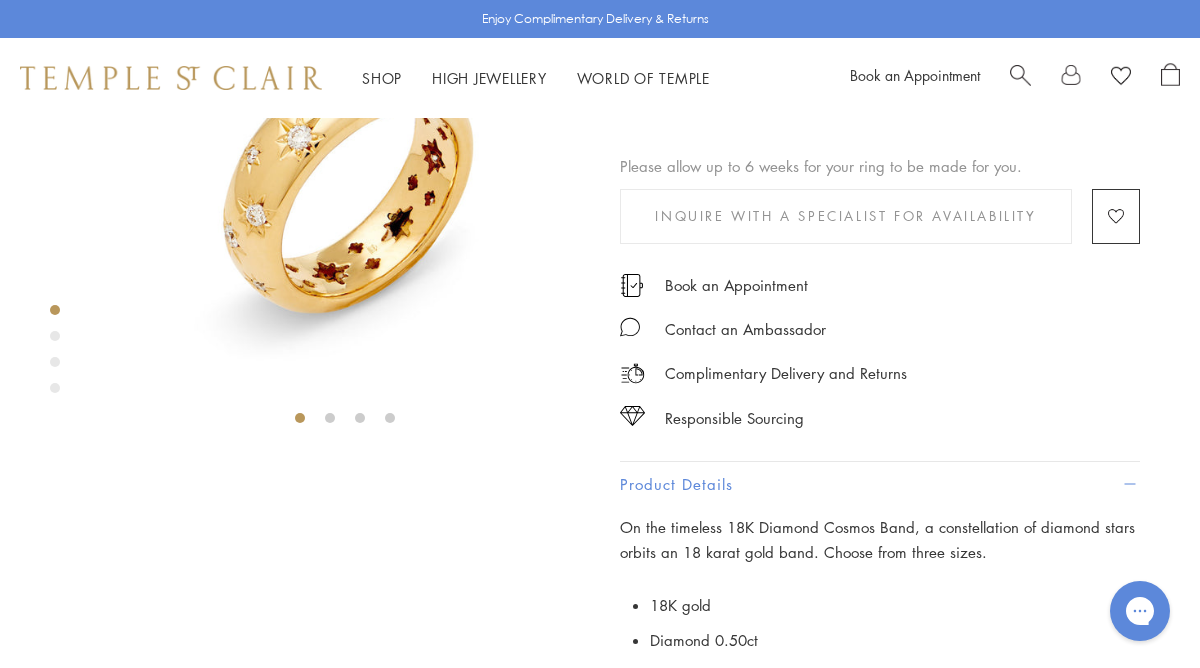 scroll, scrollTop: 120, scrollLeft: 0, axis: vertical 